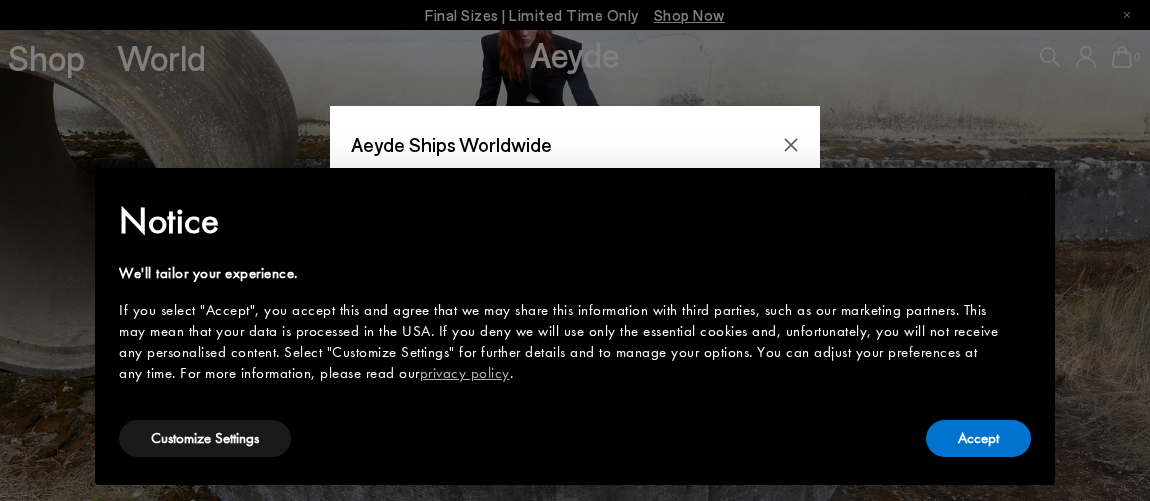 scroll, scrollTop: 0, scrollLeft: 0, axis: both 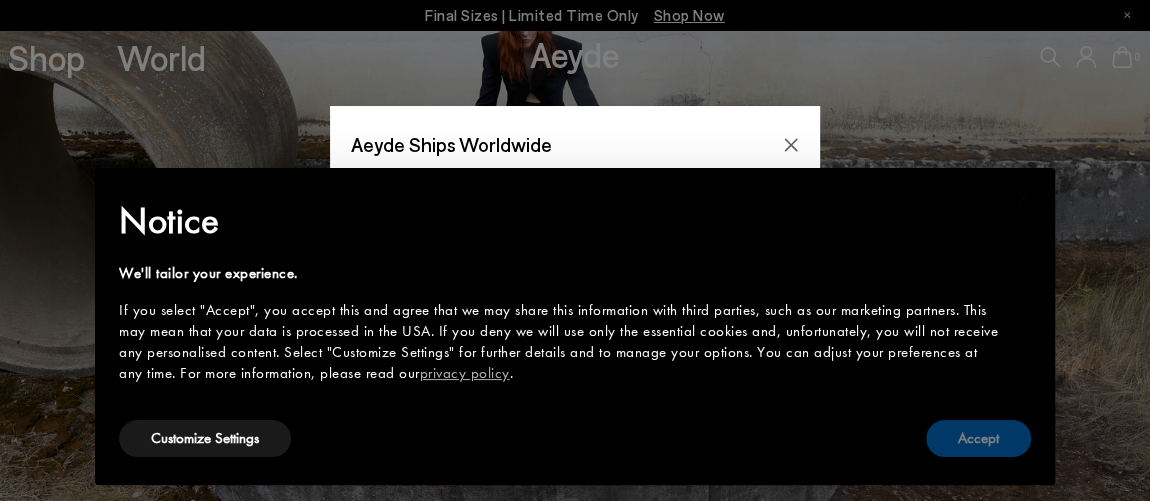 click on "Accept" at bounding box center [978, 438] 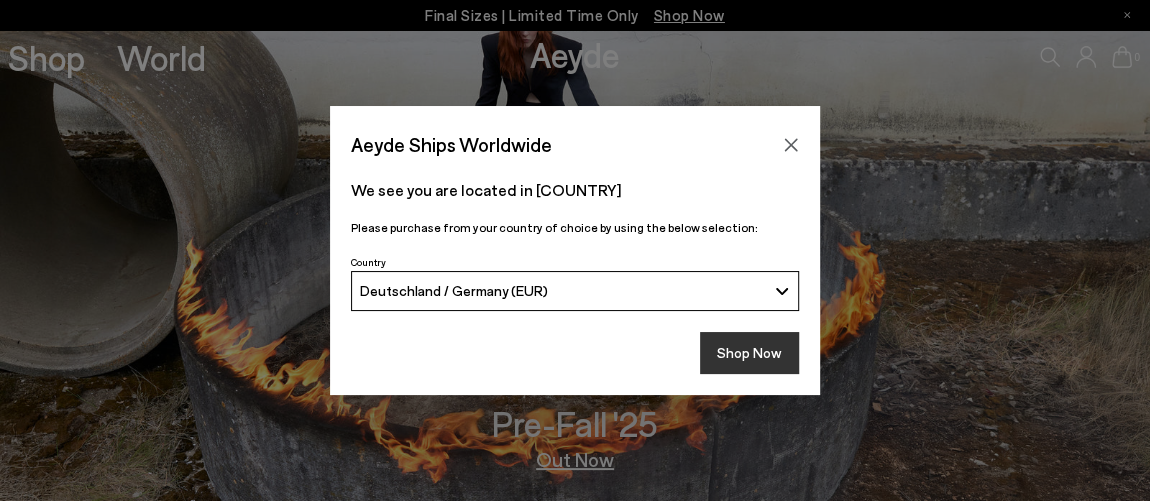 click on "Shop Now" at bounding box center (749, 353) 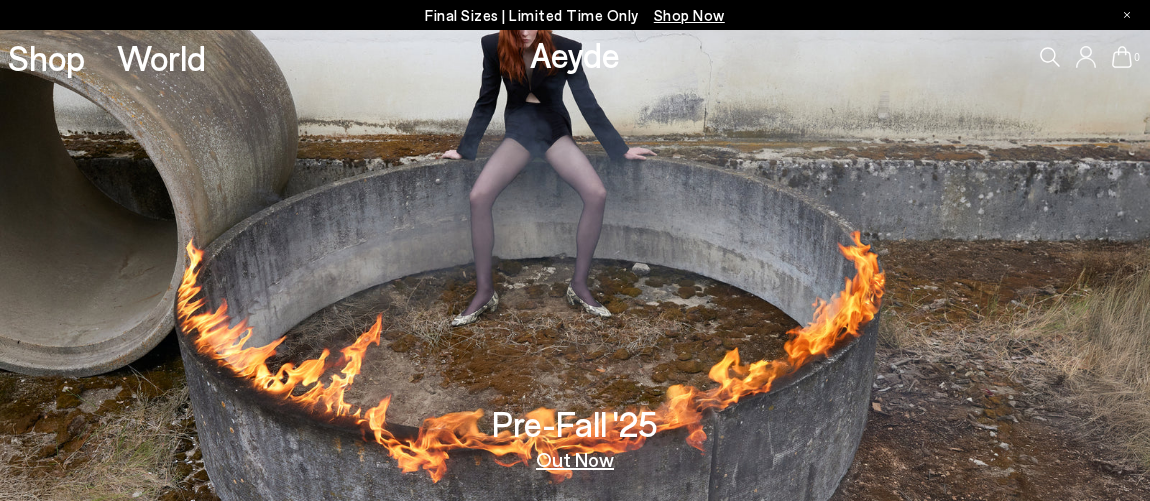 scroll, scrollTop: 0, scrollLeft: 0, axis: both 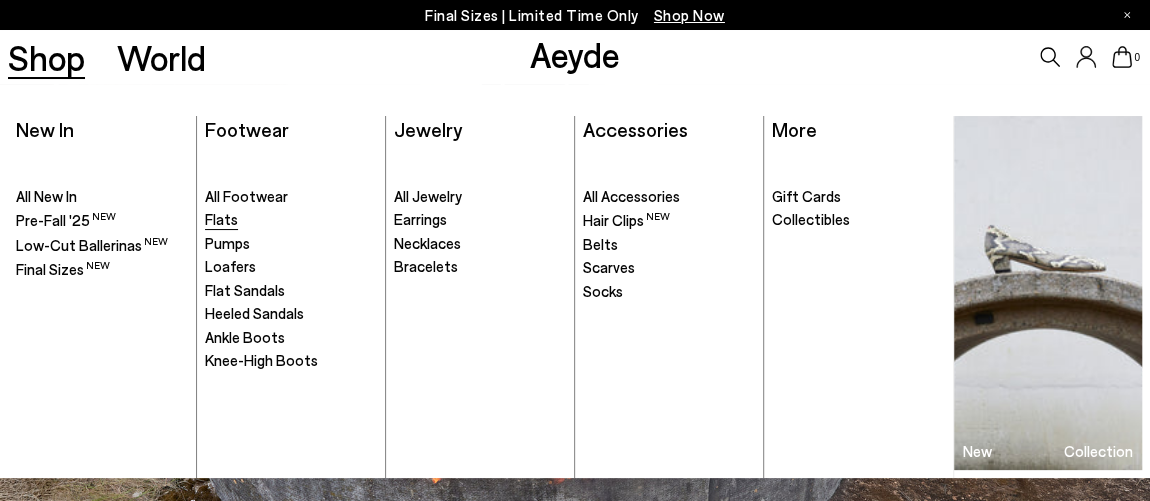 click on "Flats" at bounding box center [221, 219] 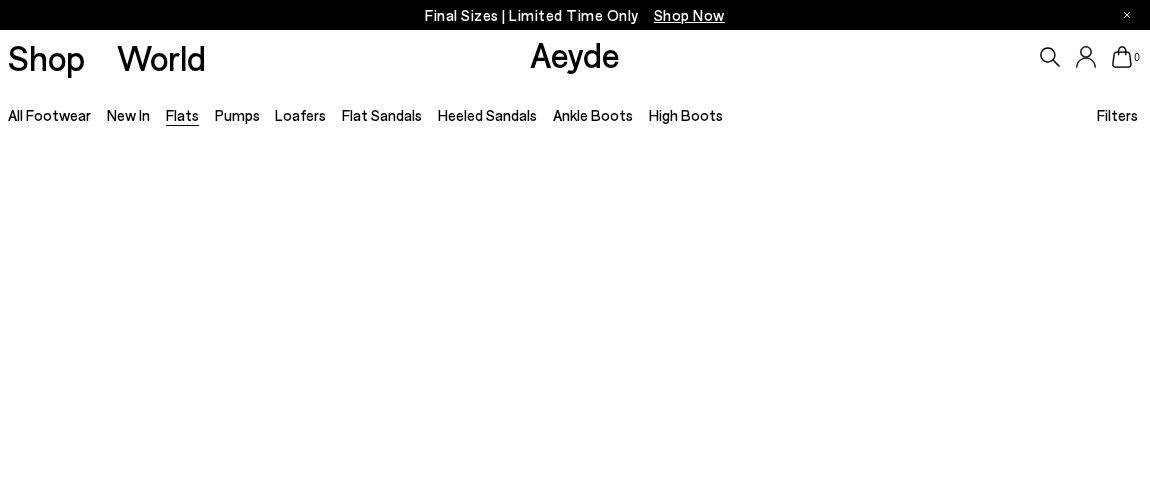 scroll, scrollTop: 0, scrollLeft: 0, axis: both 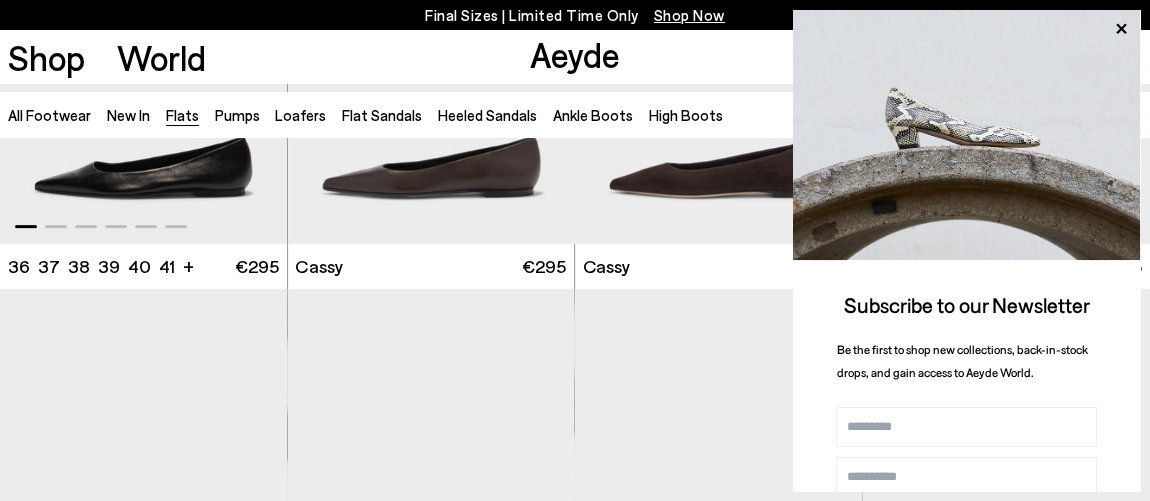 click at bounding box center (143, 63) 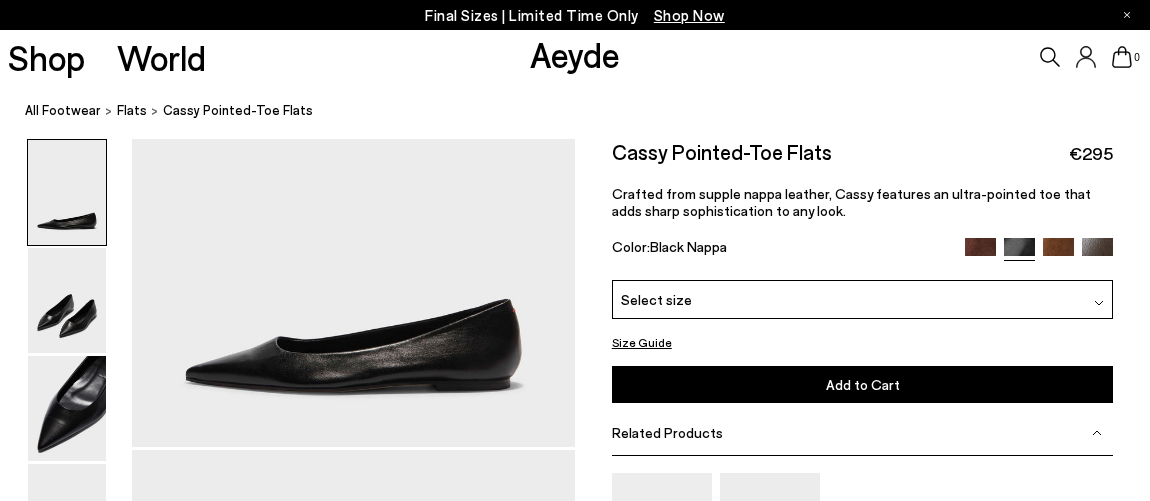 scroll, scrollTop: 0, scrollLeft: 0, axis: both 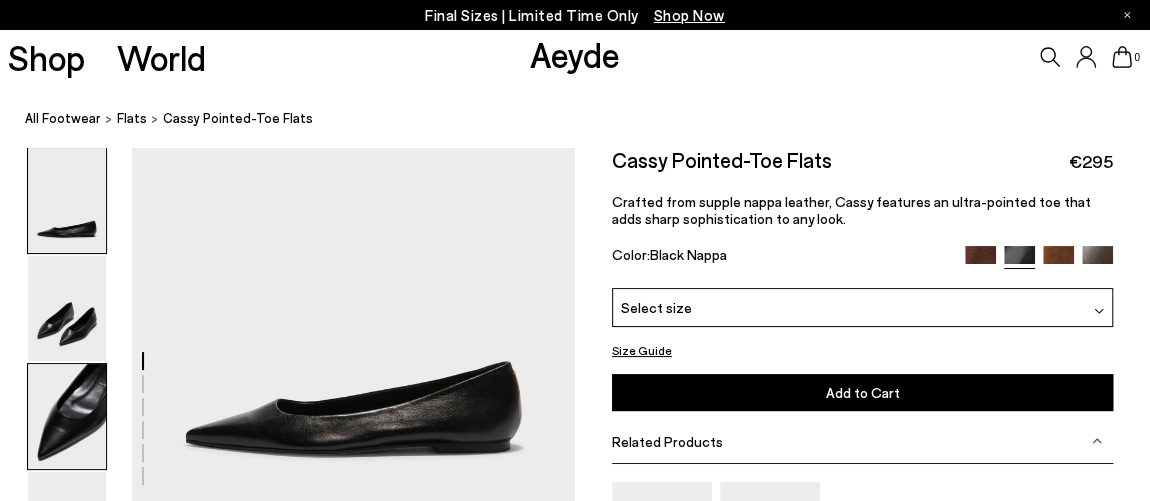 click at bounding box center (67, 416) 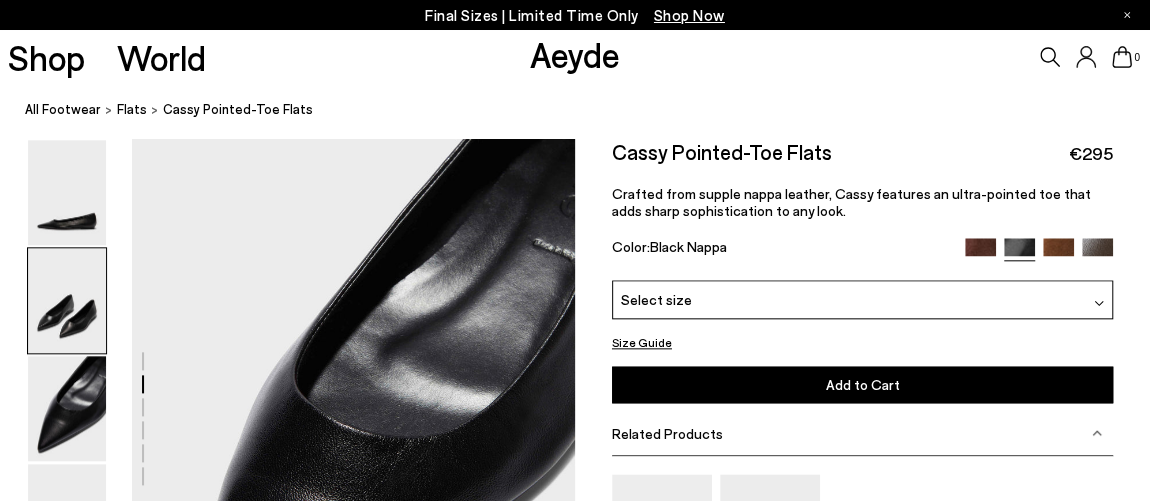 click at bounding box center (67, 300) 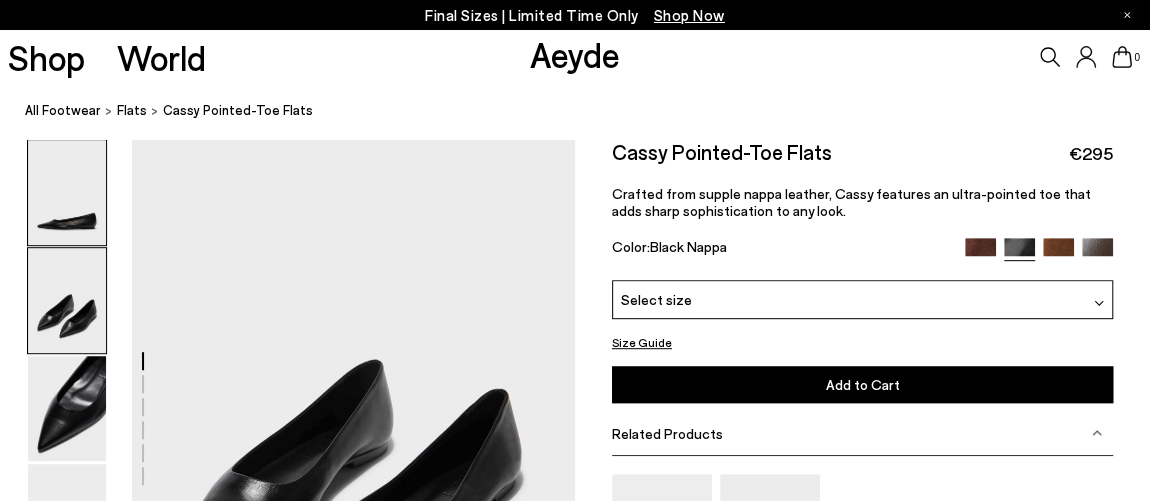 scroll, scrollTop: 379, scrollLeft: 0, axis: vertical 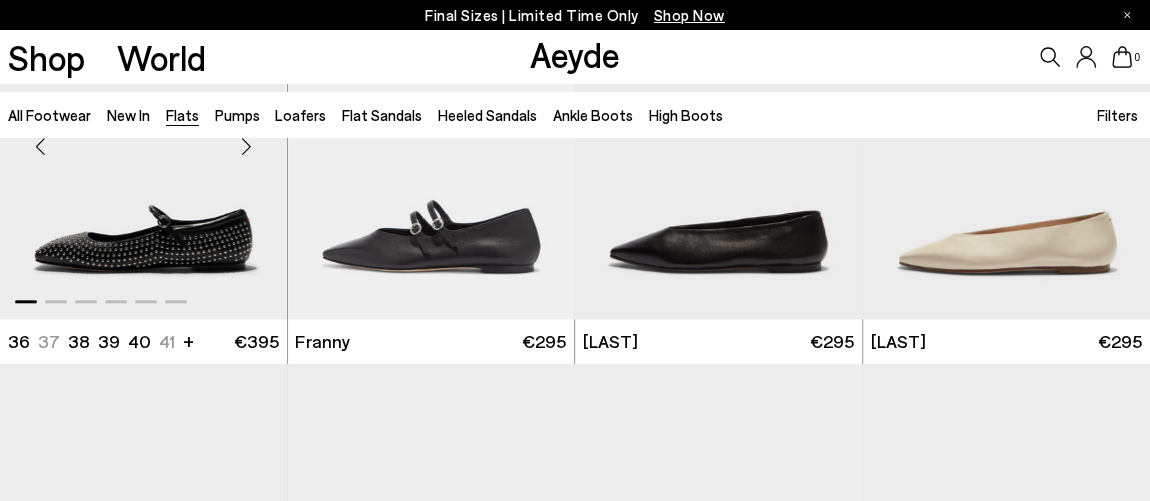 click at bounding box center [143, 139] 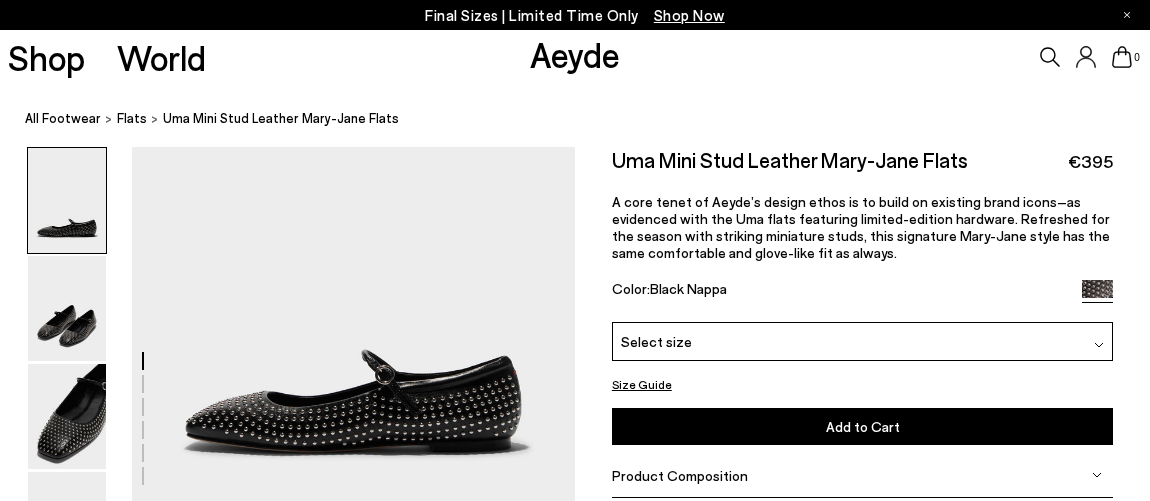 scroll, scrollTop: 0, scrollLeft: 0, axis: both 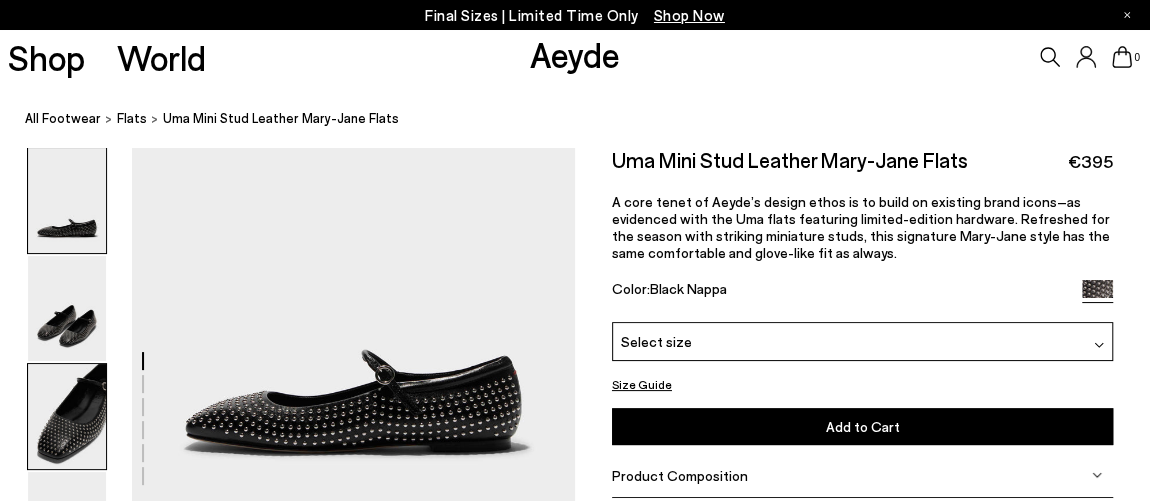 click at bounding box center [67, 416] 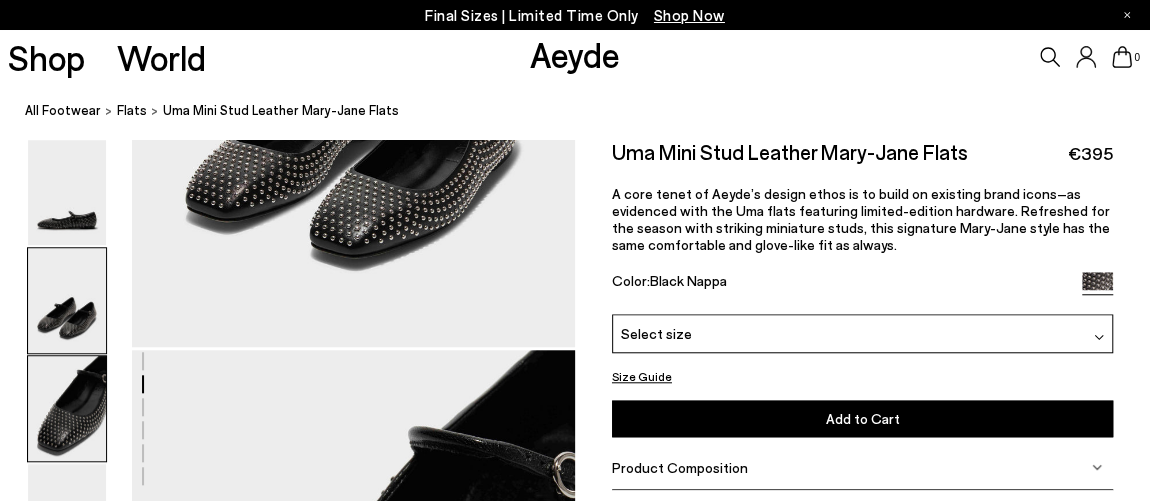 scroll, scrollTop: 972, scrollLeft: 0, axis: vertical 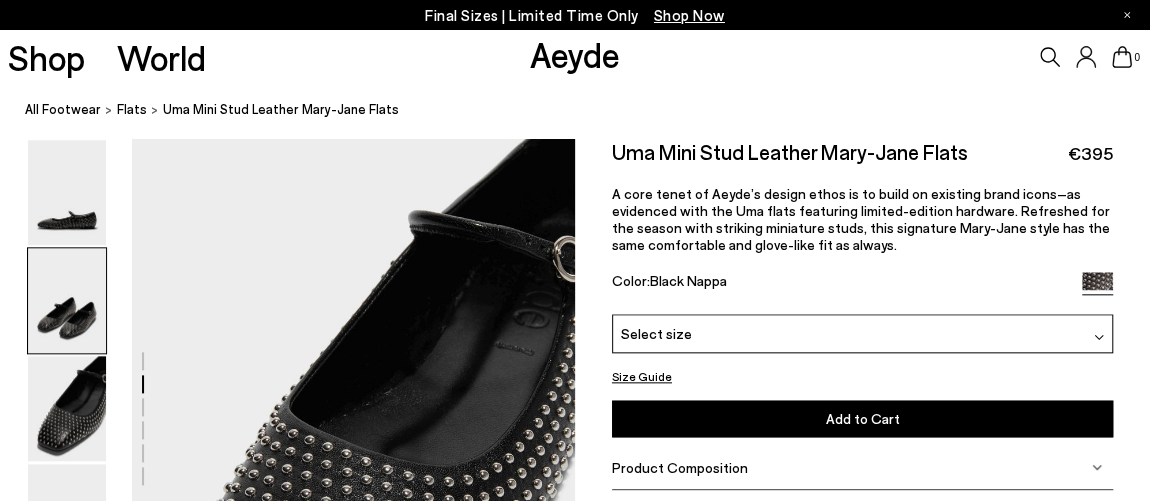 click at bounding box center [67, 300] 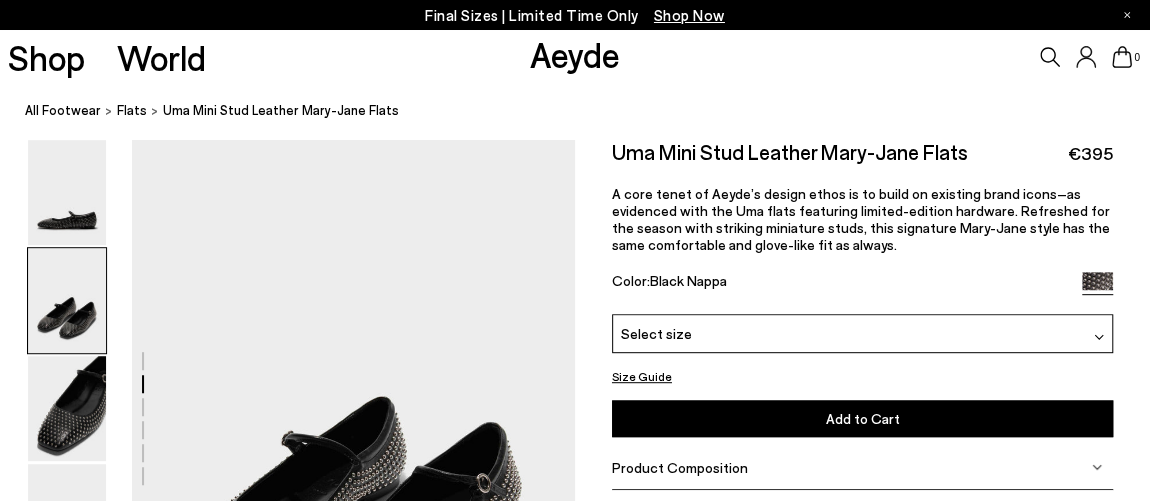 scroll, scrollTop: 379, scrollLeft: 0, axis: vertical 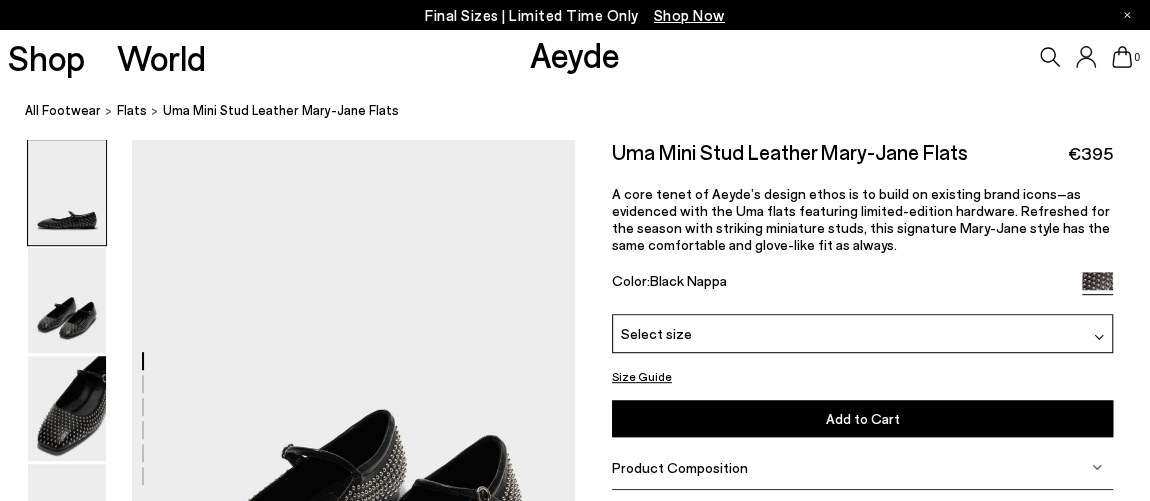 click at bounding box center (67, 192) 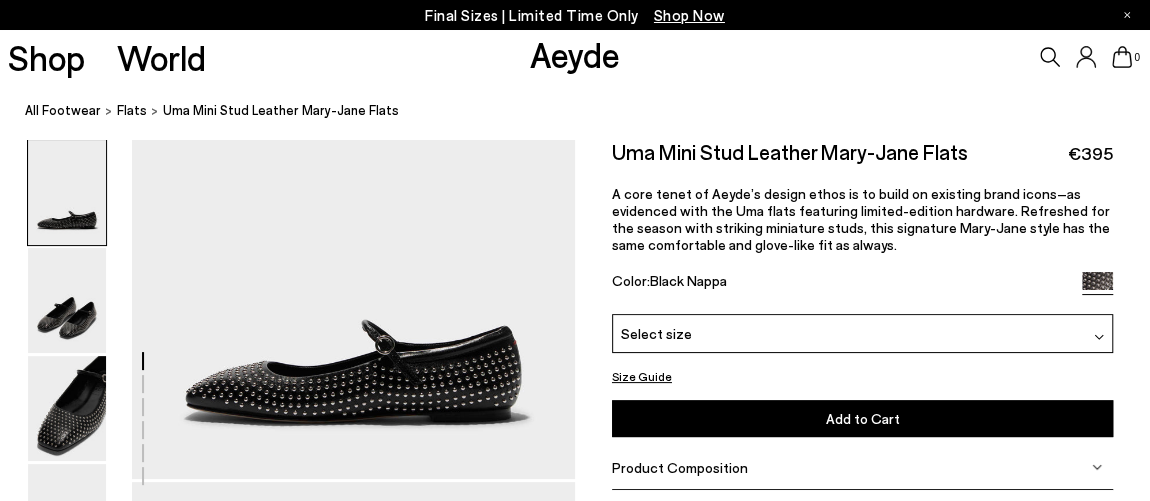 scroll, scrollTop: 0, scrollLeft: 0, axis: both 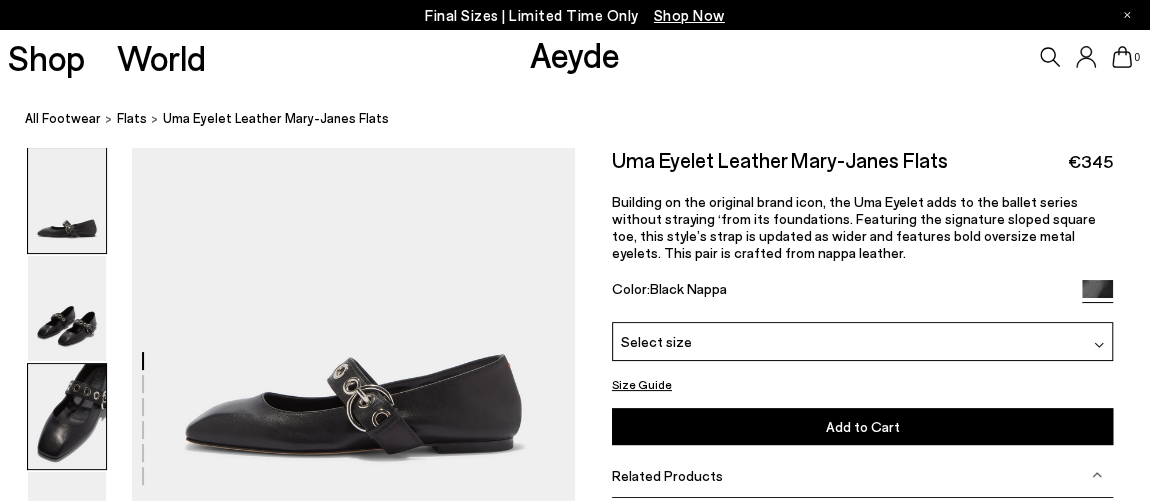 click at bounding box center [67, 416] 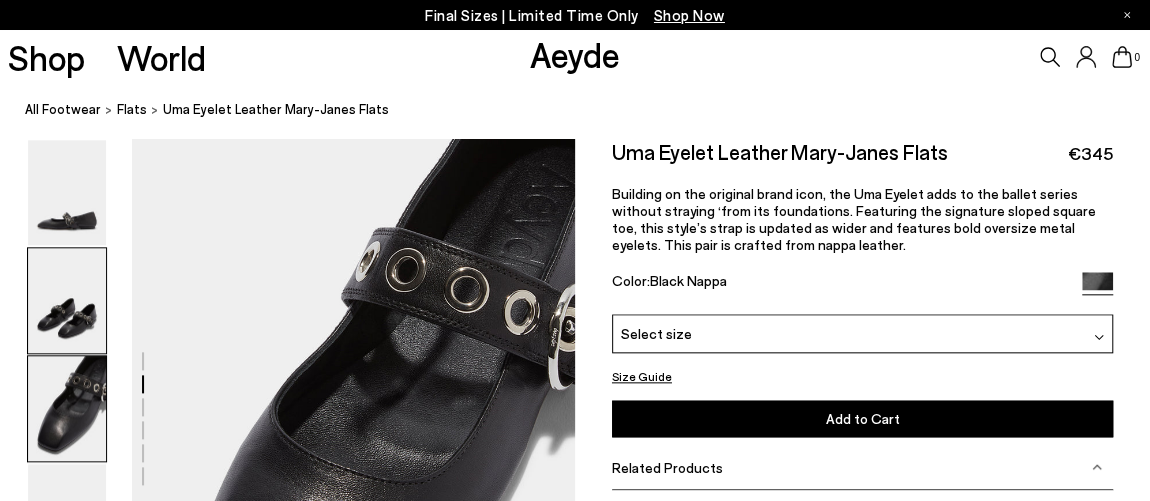 scroll, scrollTop: 972, scrollLeft: 0, axis: vertical 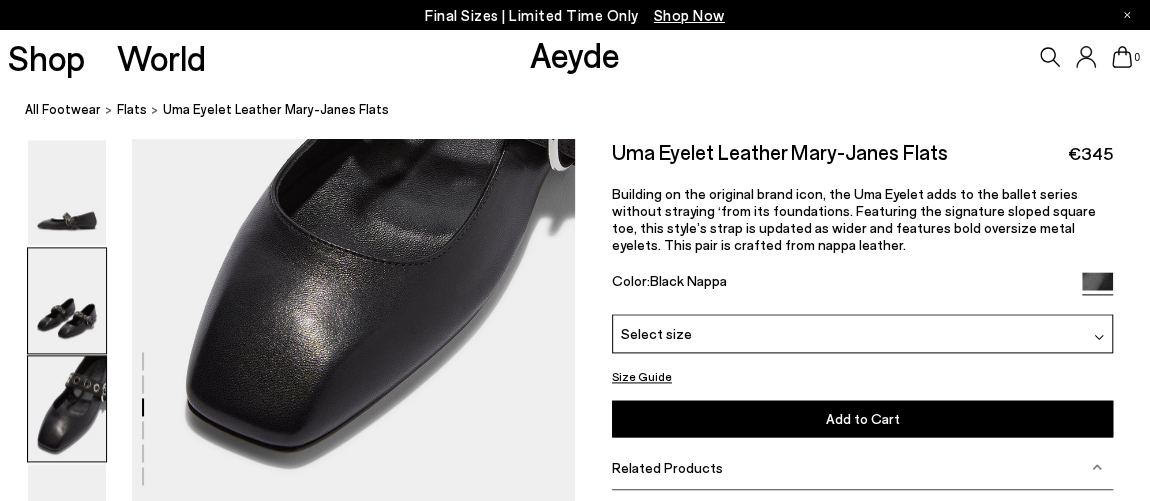 click at bounding box center [67, 300] 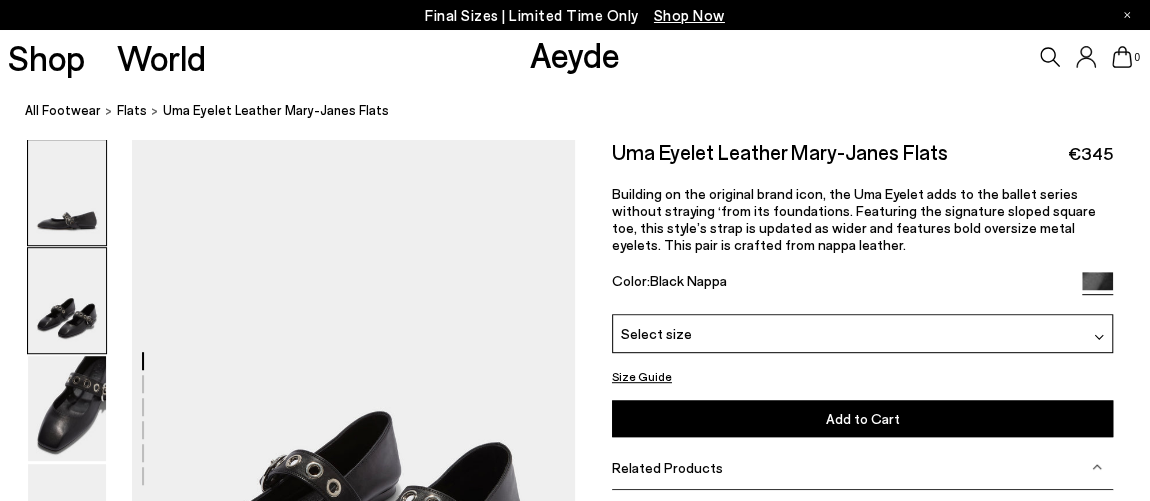 scroll, scrollTop: 379, scrollLeft: 0, axis: vertical 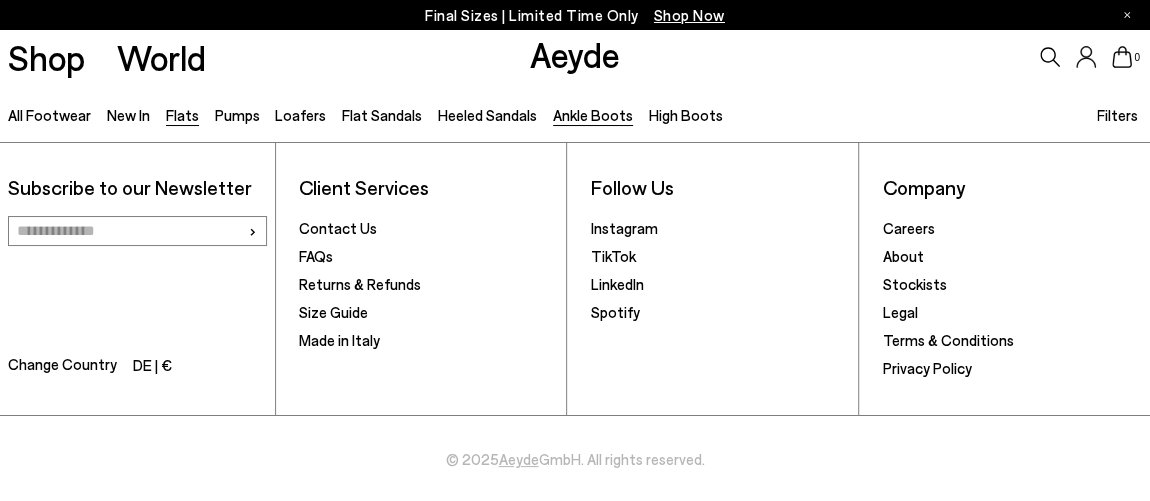 click on "Ankle Boots" at bounding box center [593, 115] 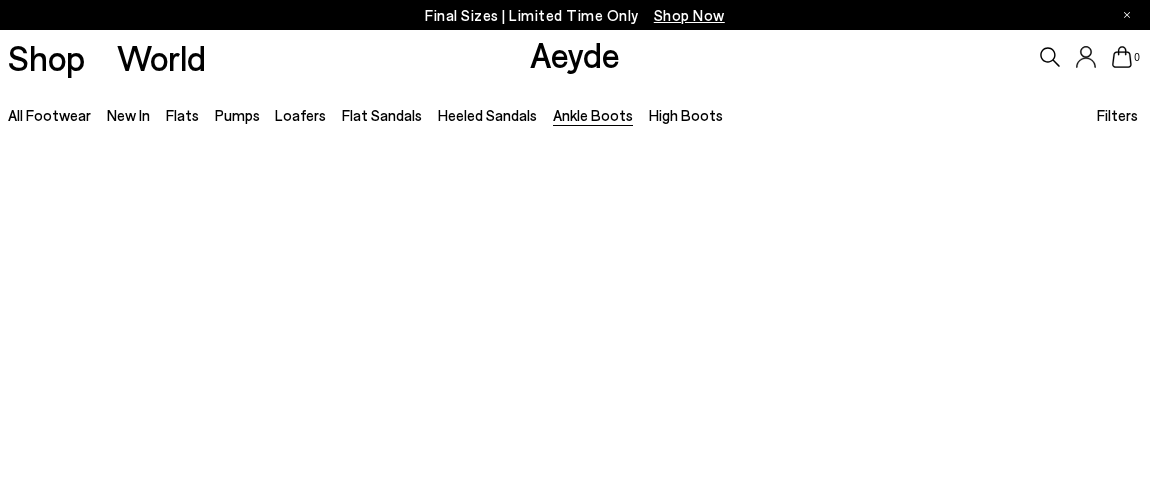 scroll, scrollTop: 0, scrollLeft: 0, axis: both 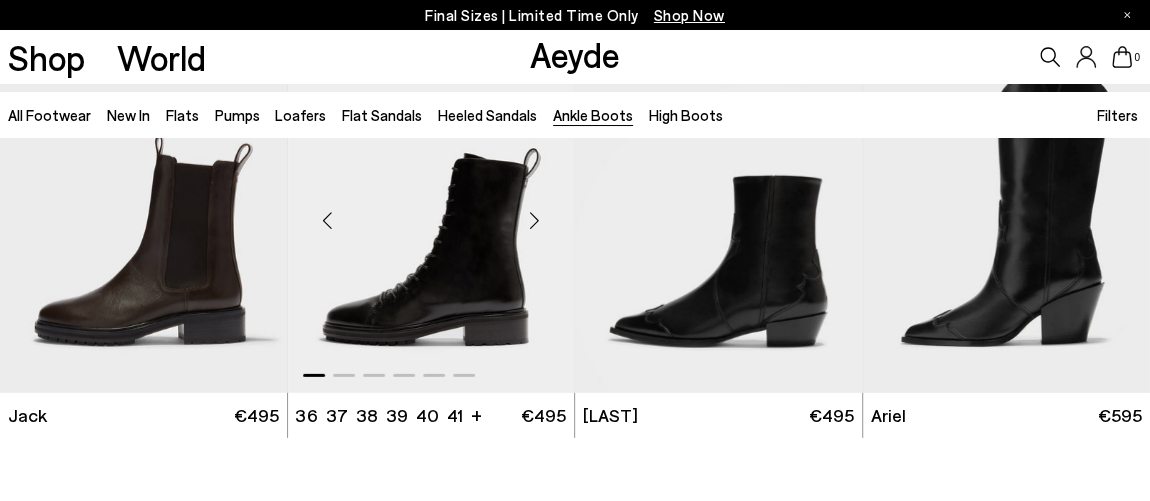 click at bounding box center [431, 213] 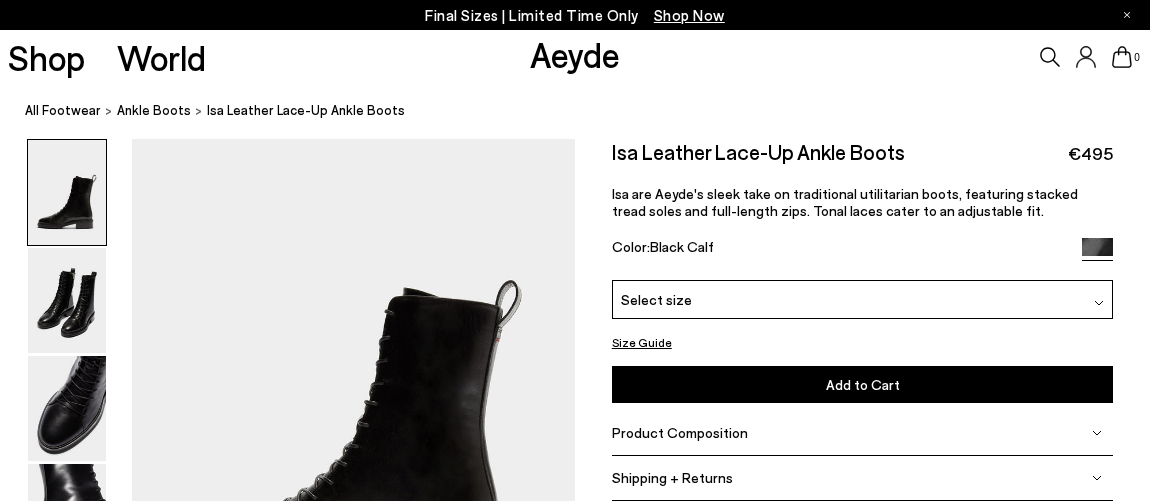 scroll, scrollTop: 0, scrollLeft: 0, axis: both 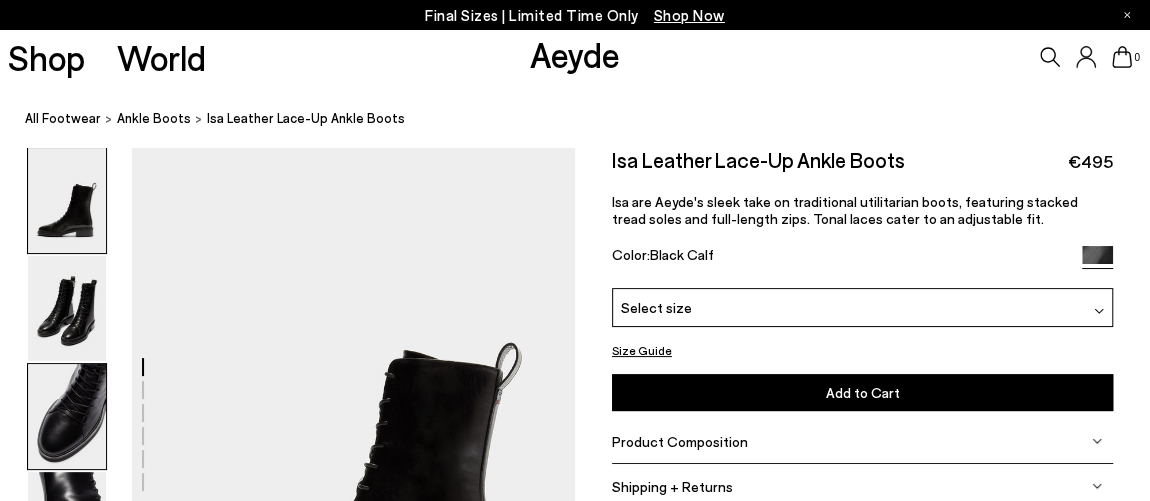 click at bounding box center (67, 416) 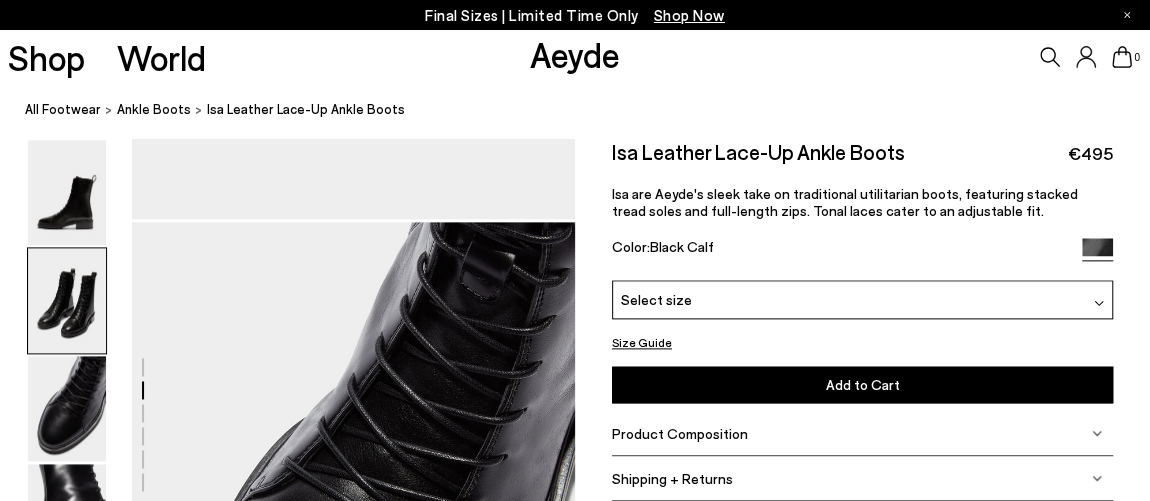 scroll, scrollTop: 1201, scrollLeft: 0, axis: vertical 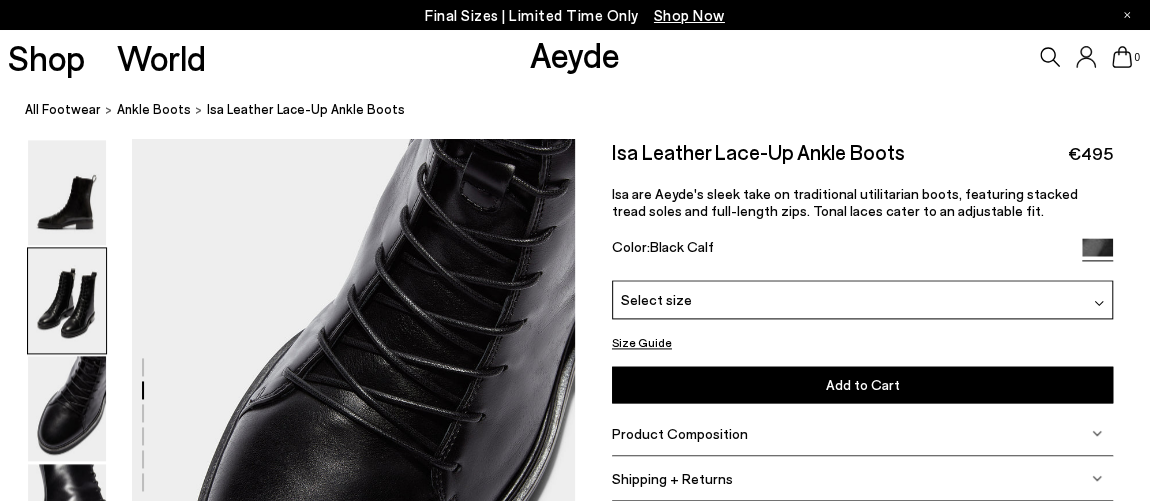 click at bounding box center [67, 300] 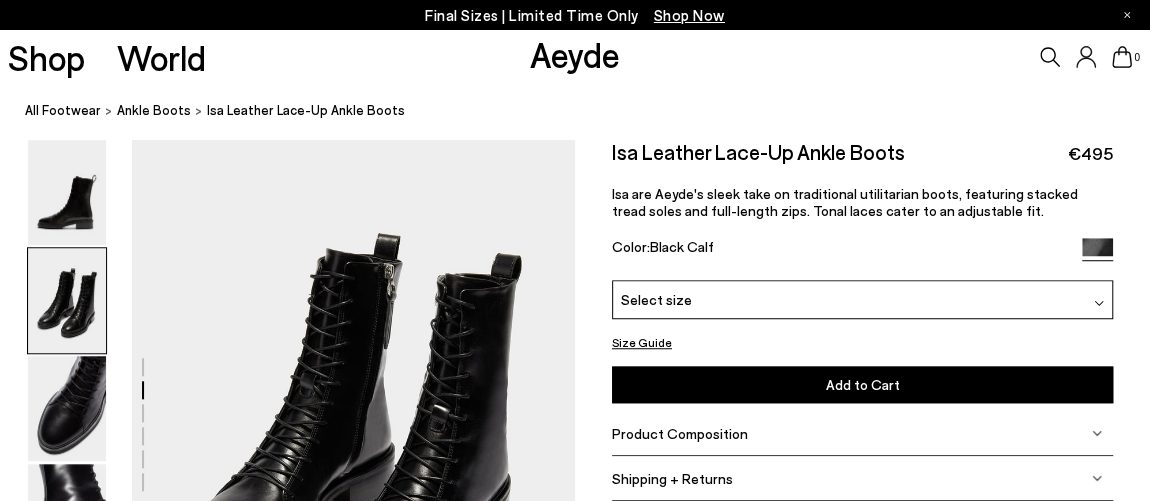 scroll, scrollTop: 607, scrollLeft: 0, axis: vertical 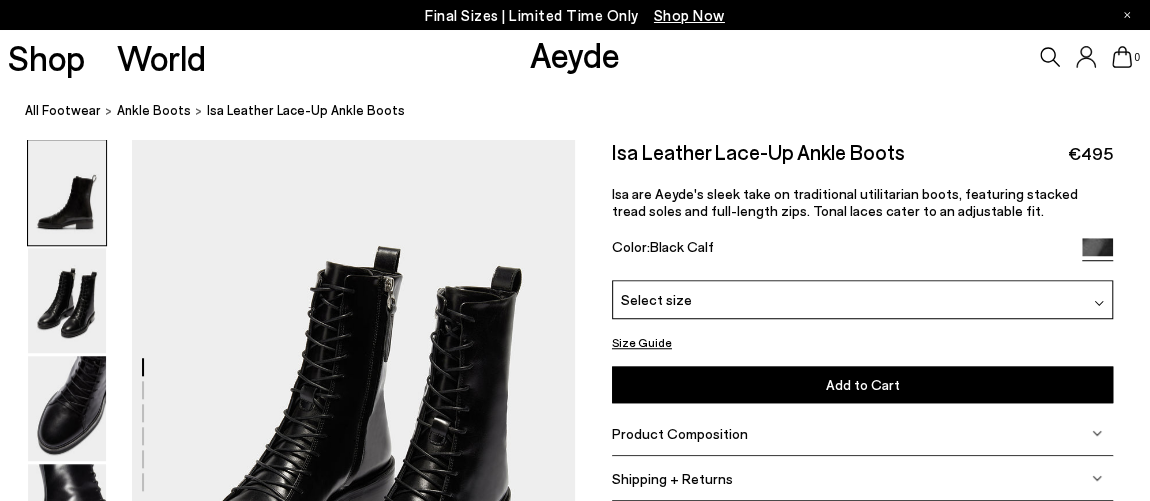 click at bounding box center [287, 1319] 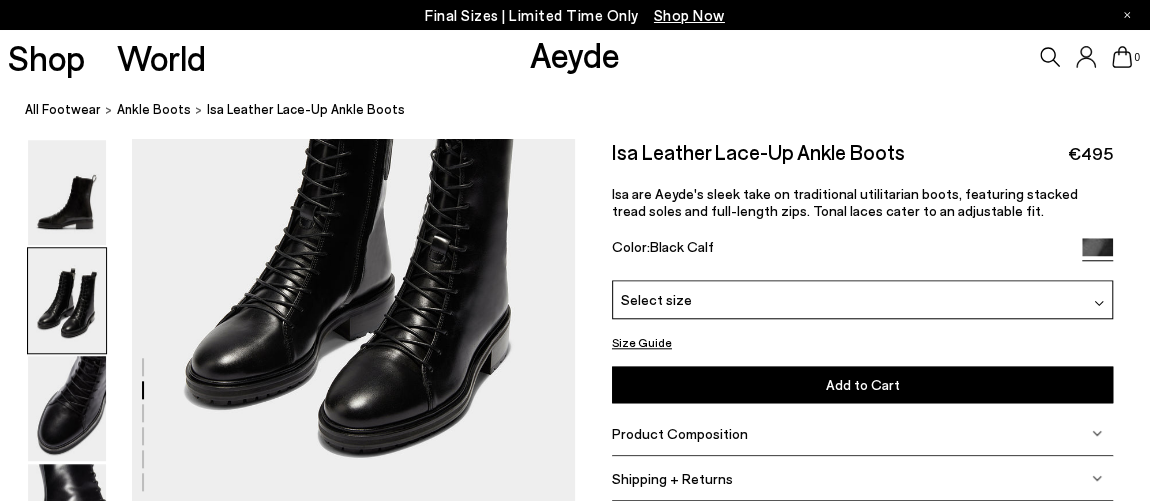 scroll, scrollTop: 801, scrollLeft: 0, axis: vertical 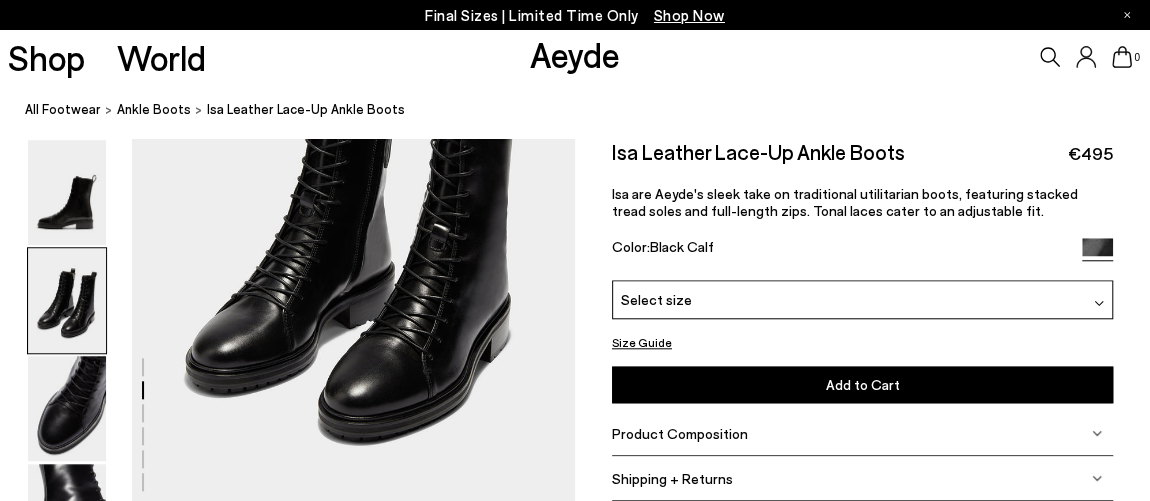 click at bounding box center (287, 1125) 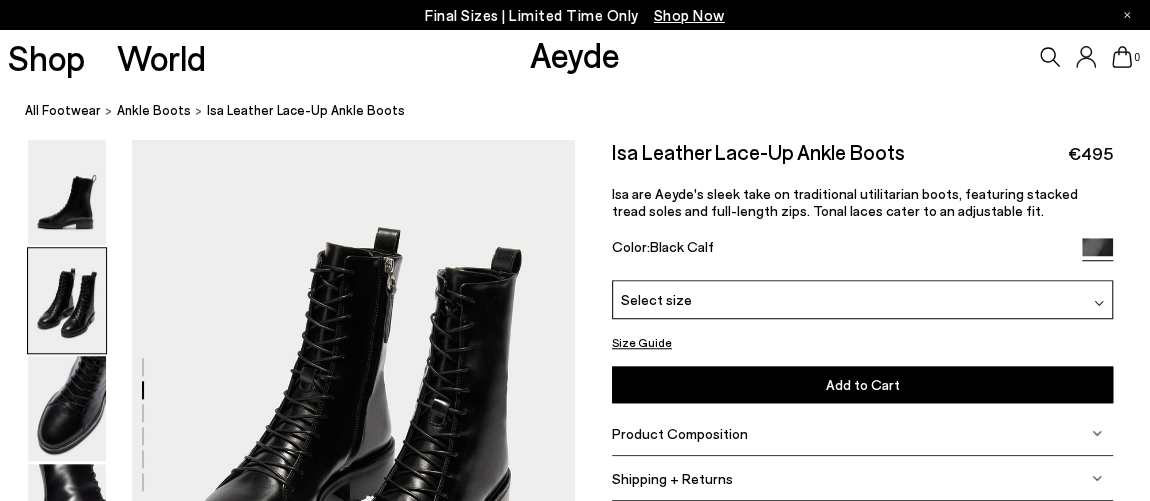 scroll, scrollTop: 607, scrollLeft: 0, axis: vertical 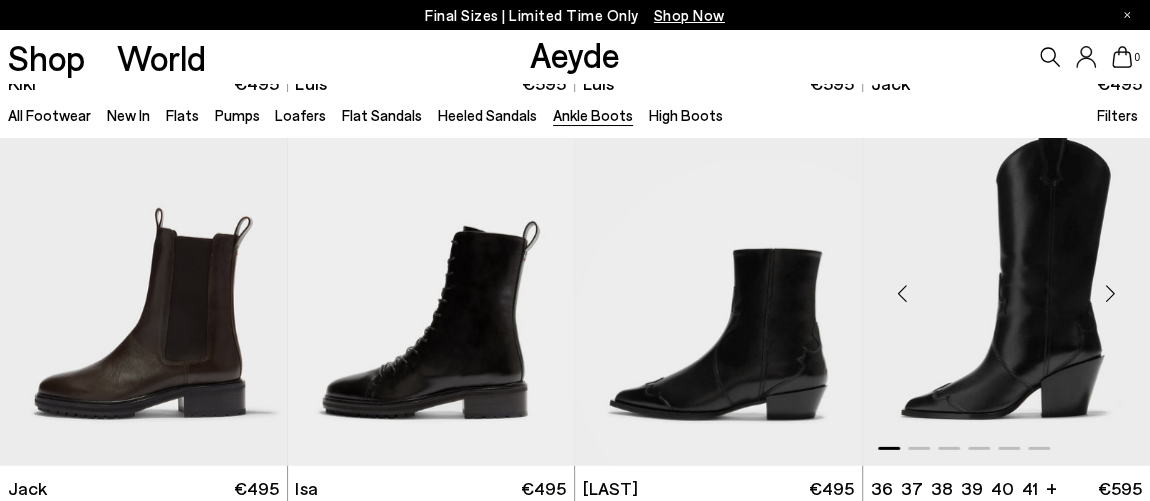 click at bounding box center [1110, 294] 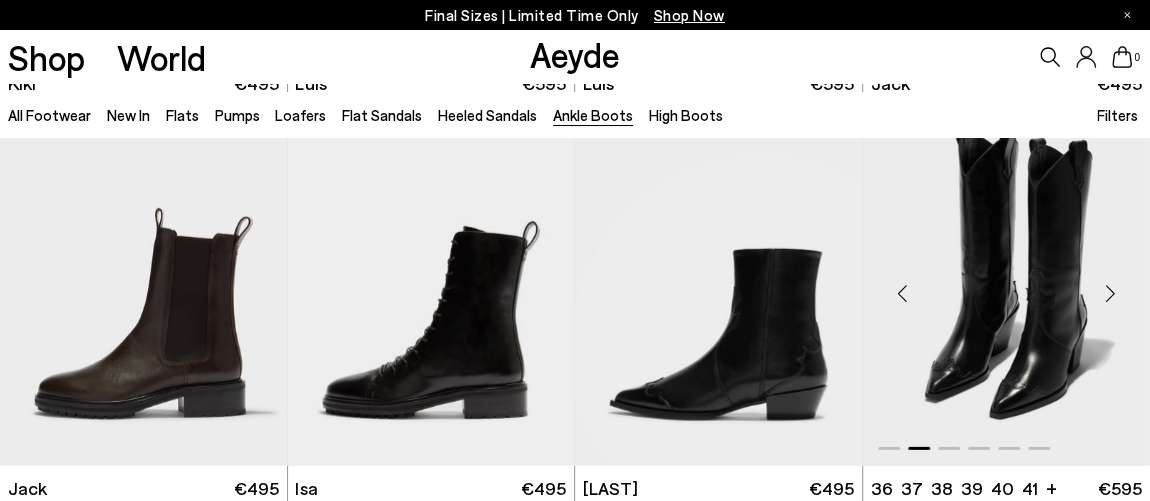 click at bounding box center (1110, 294) 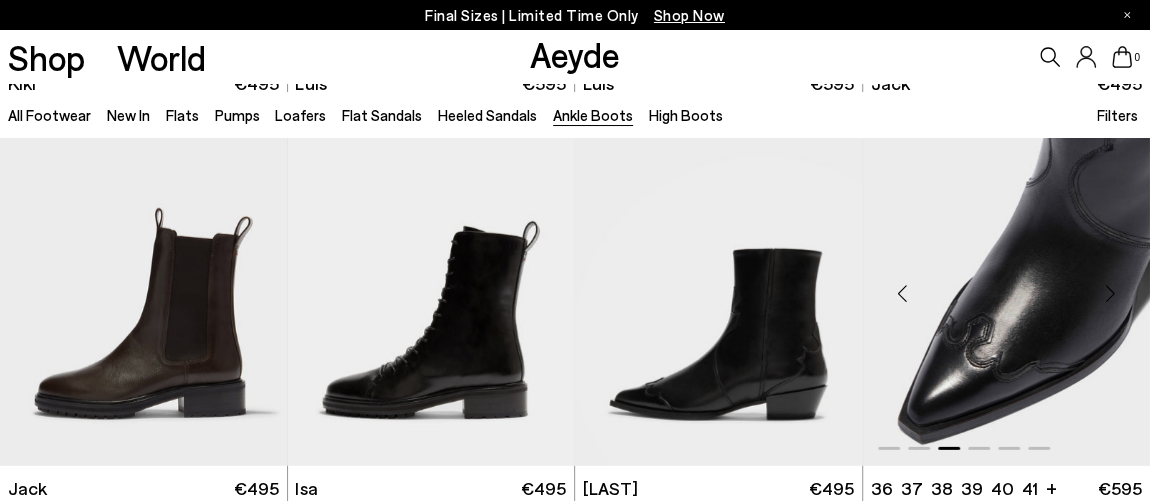 click at bounding box center (1110, 294) 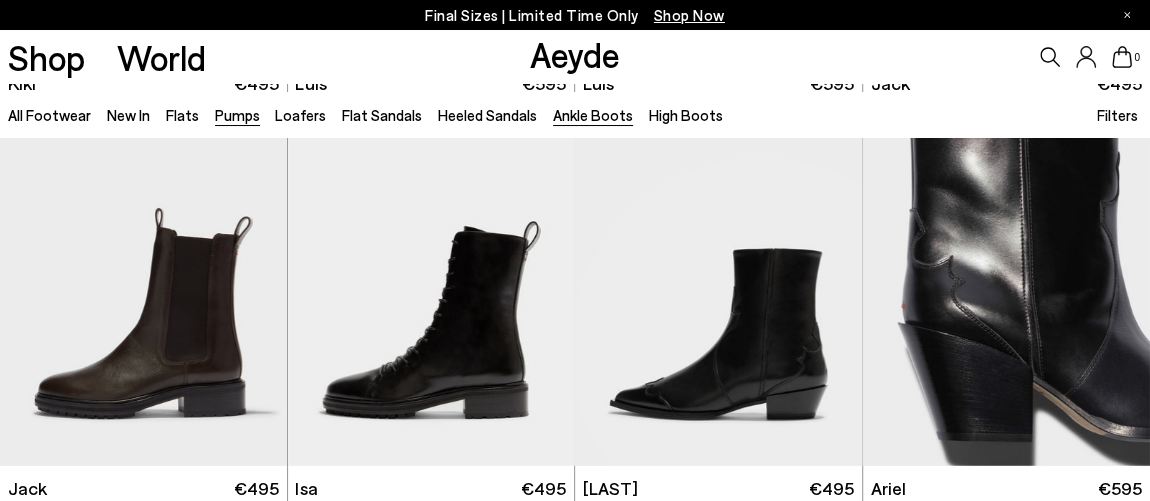 click on "Pumps" at bounding box center [237, 115] 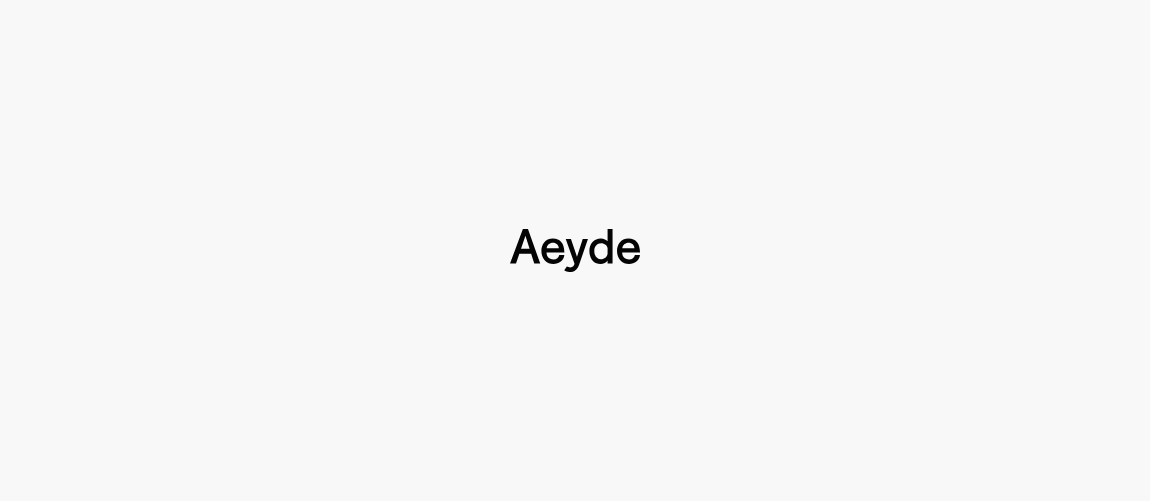 type 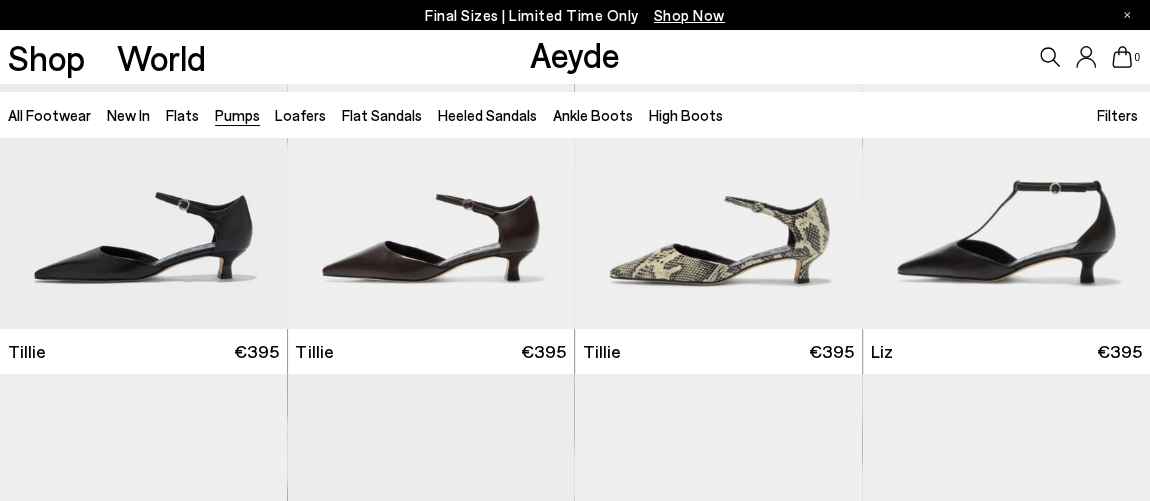 scroll, scrollTop: 206, scrollLeft: 0, axis: vertical 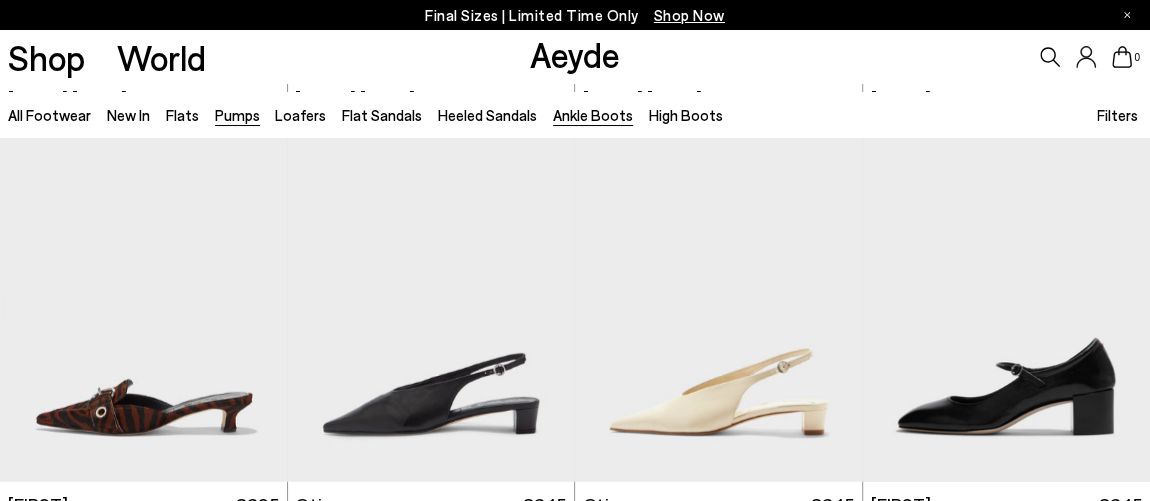 click on "Ankle Boots" at bounding box center (593, 115) 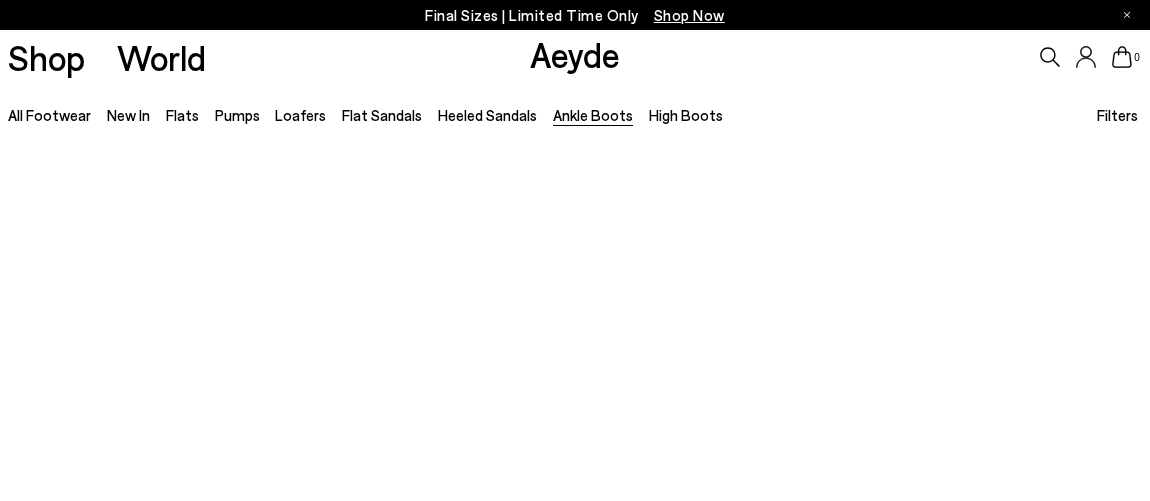 scroll, scrollTop: 0, scrollLeft: 0, axis: both 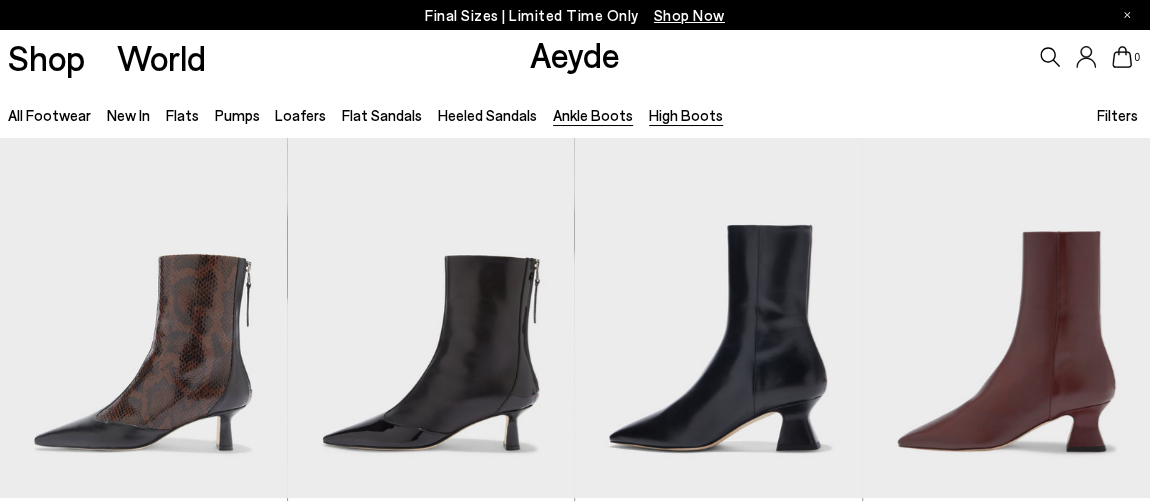 click on "High Boots" at bounding box center [686, 115] 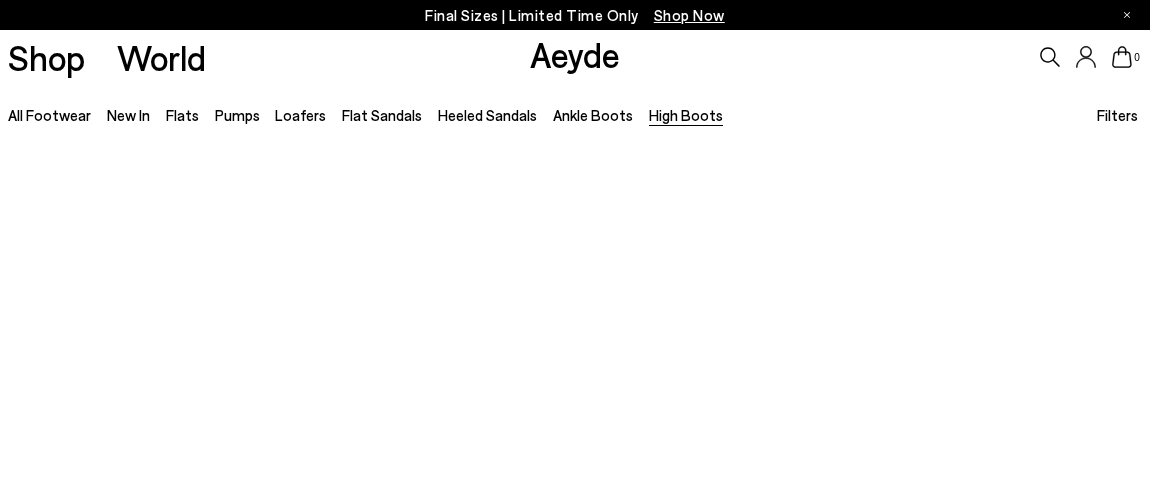 scroll, scrollTop: 0, scrollLeft: 0, axis: both 